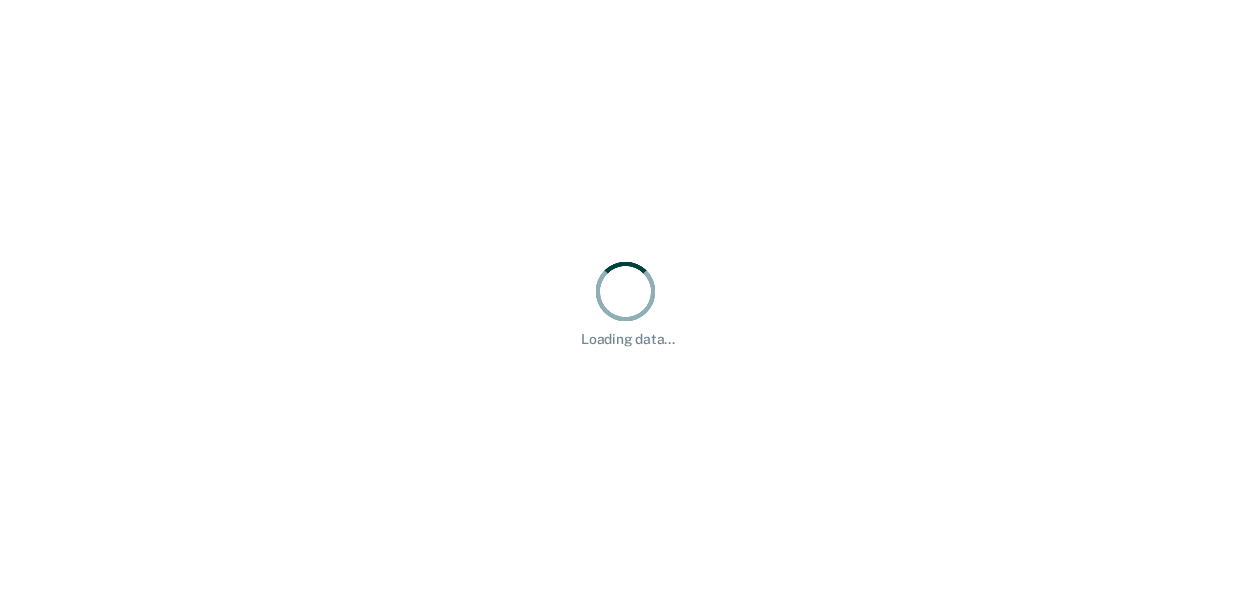 scroll, scrollTop: 0, scrollLeft: 0, axis: both 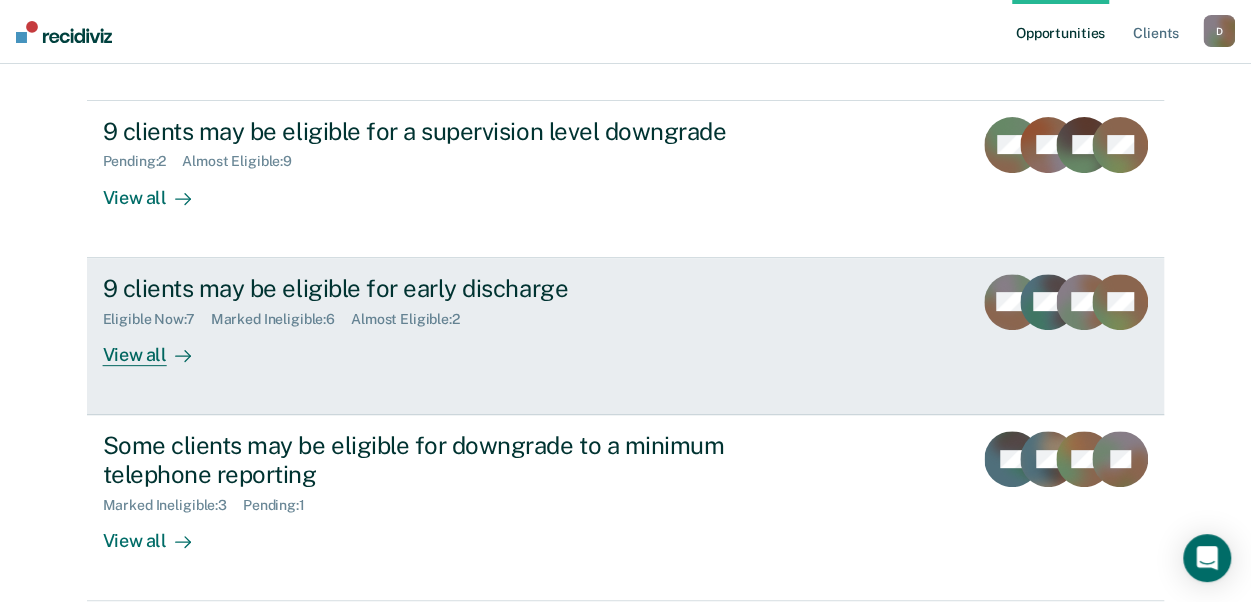 click on "Eligible Now :  7" at bounding box center (157, 319) 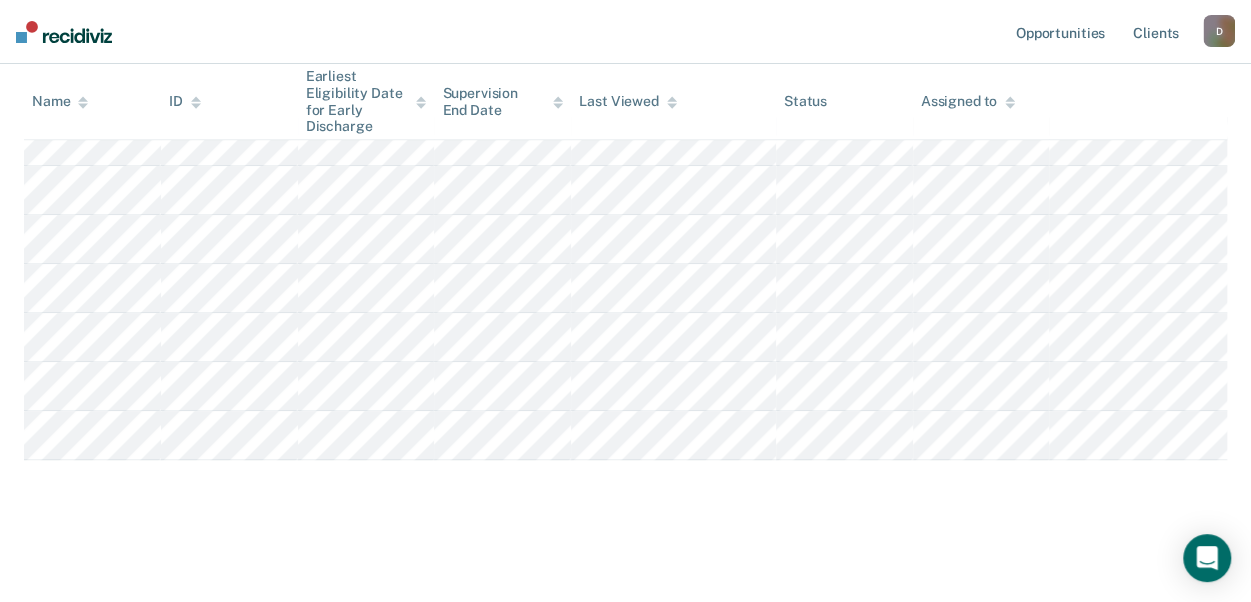 scroll, scrollTop: 265, scrollLeft: 0, axis: vertical 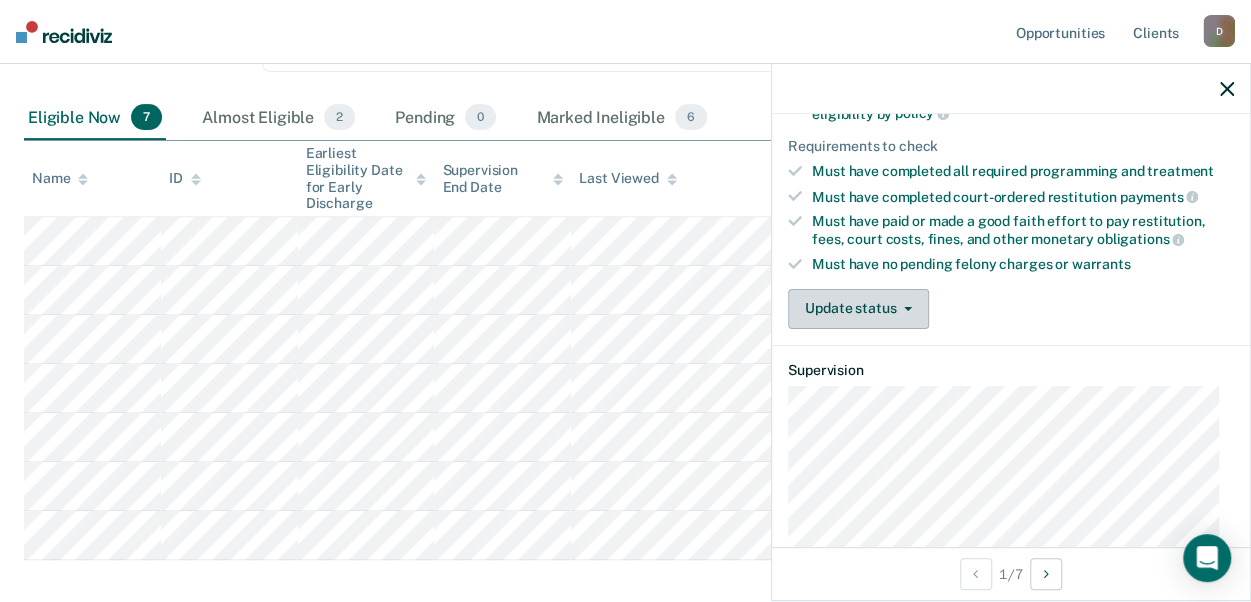 click on "Update status" at bounding box center (858, 309) 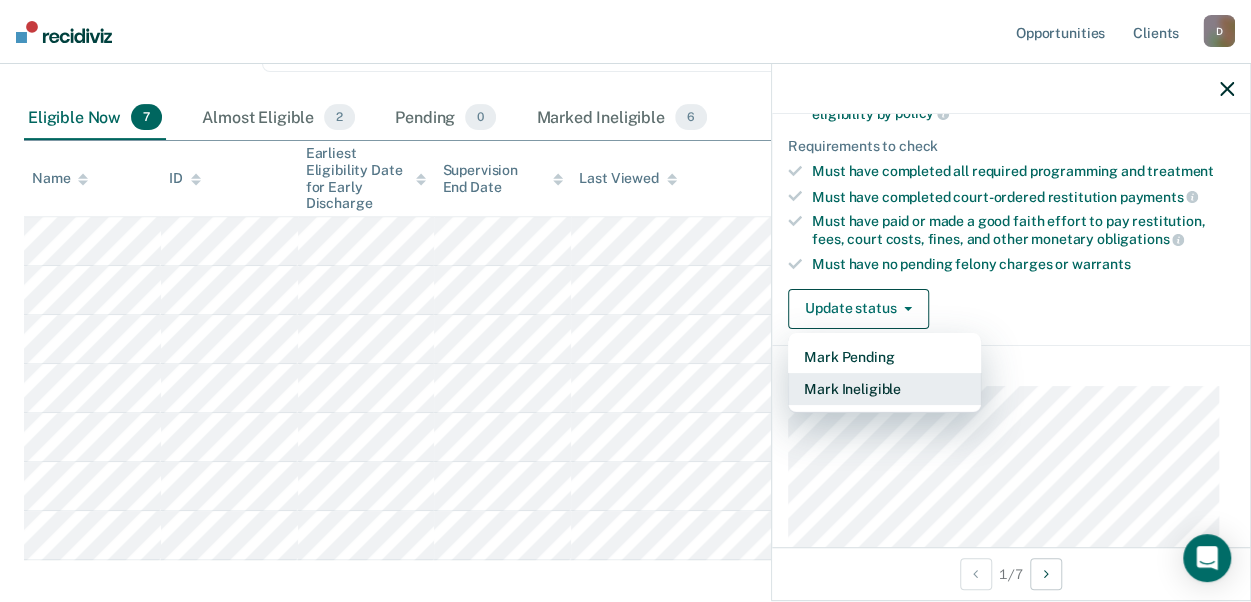 click on "Mark Ineligible" at bounding box center [884, 389] 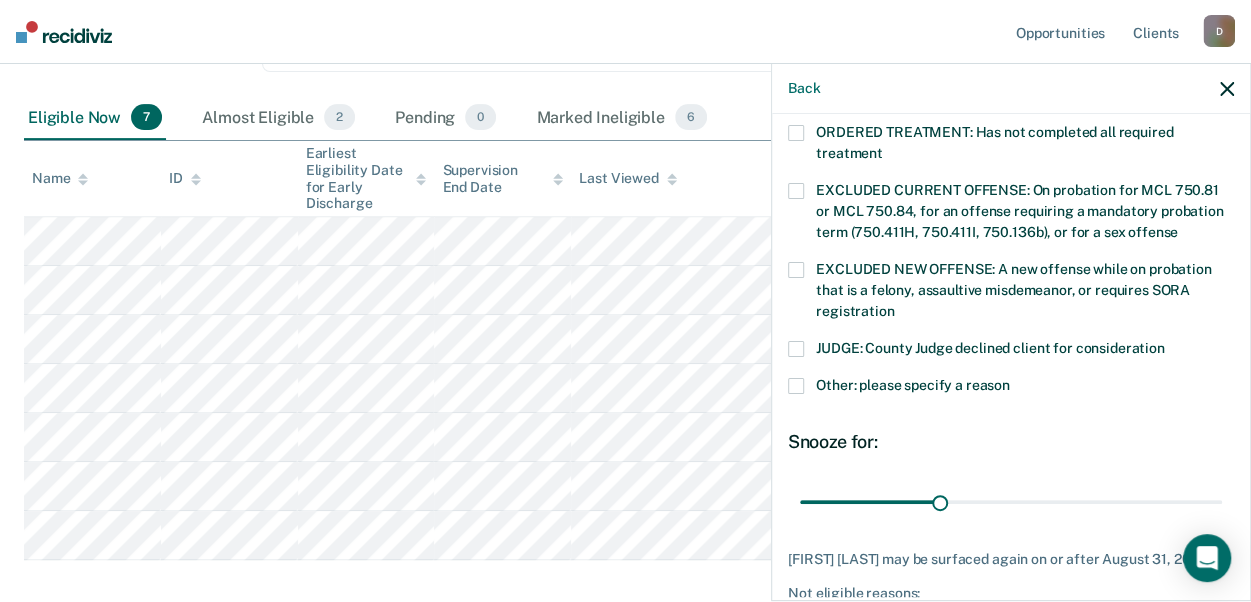 scroll, scrollTop: 700, scrollLeft: 0, axis: vertical 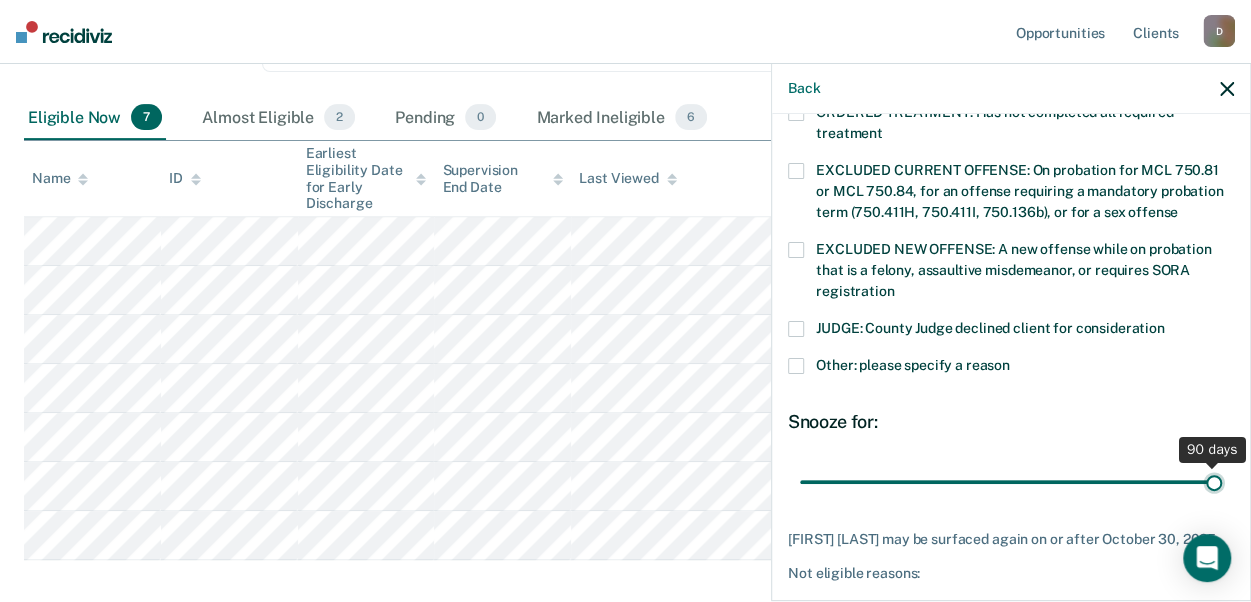 drag, startPoint x: 929, startPoint y: 479, endPoint x: 1240, endPoint y: 477, distance: 311.00644 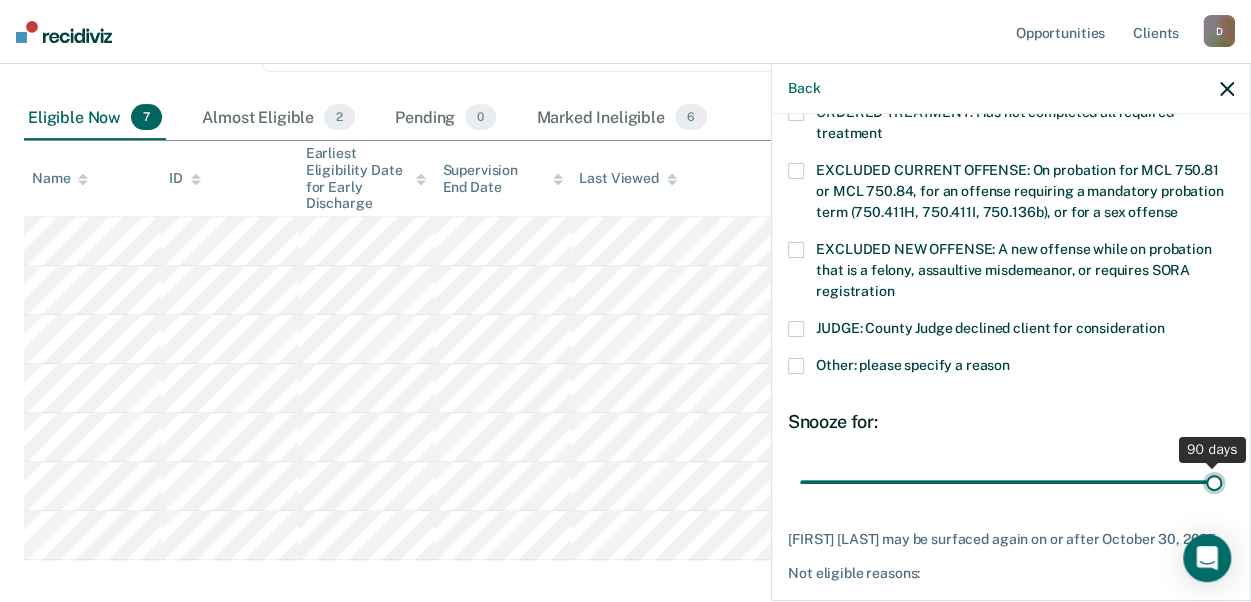 type on "90" 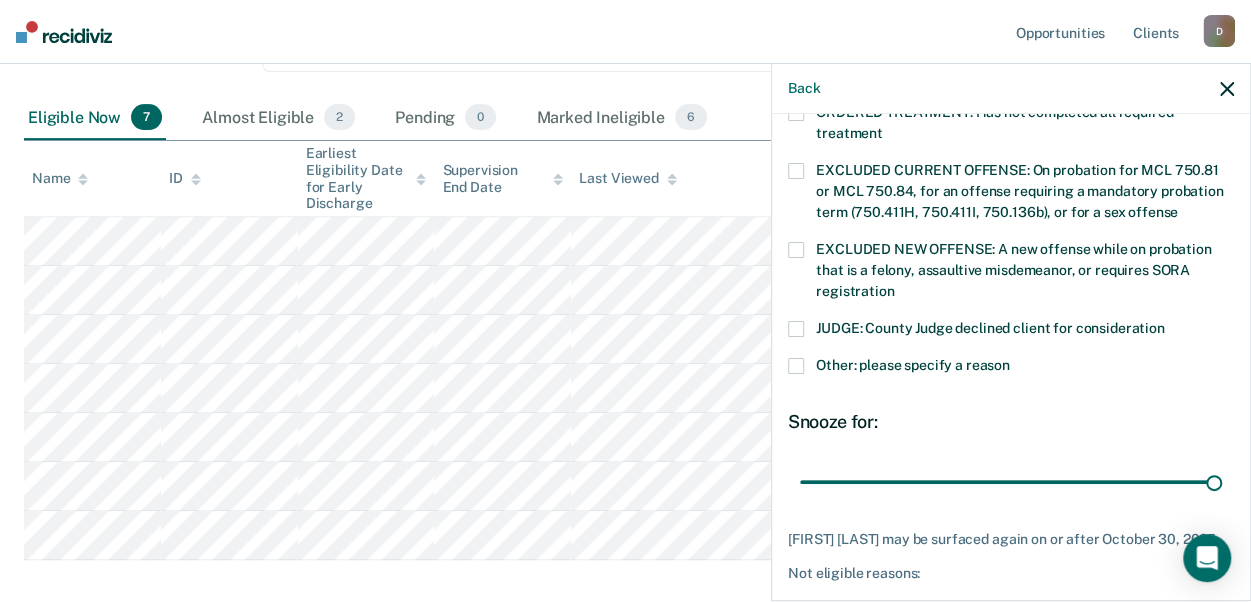 click at bounding box center [796, 329] 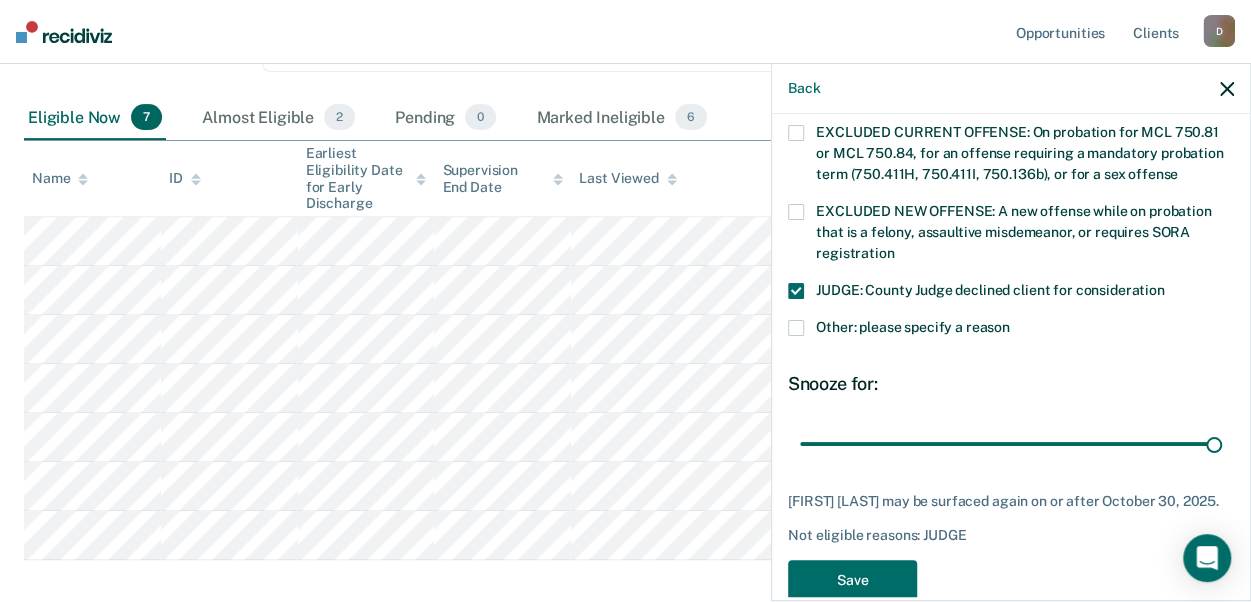 scroll, scrollTop: 774, scrollLeft: 0, axis: vertical 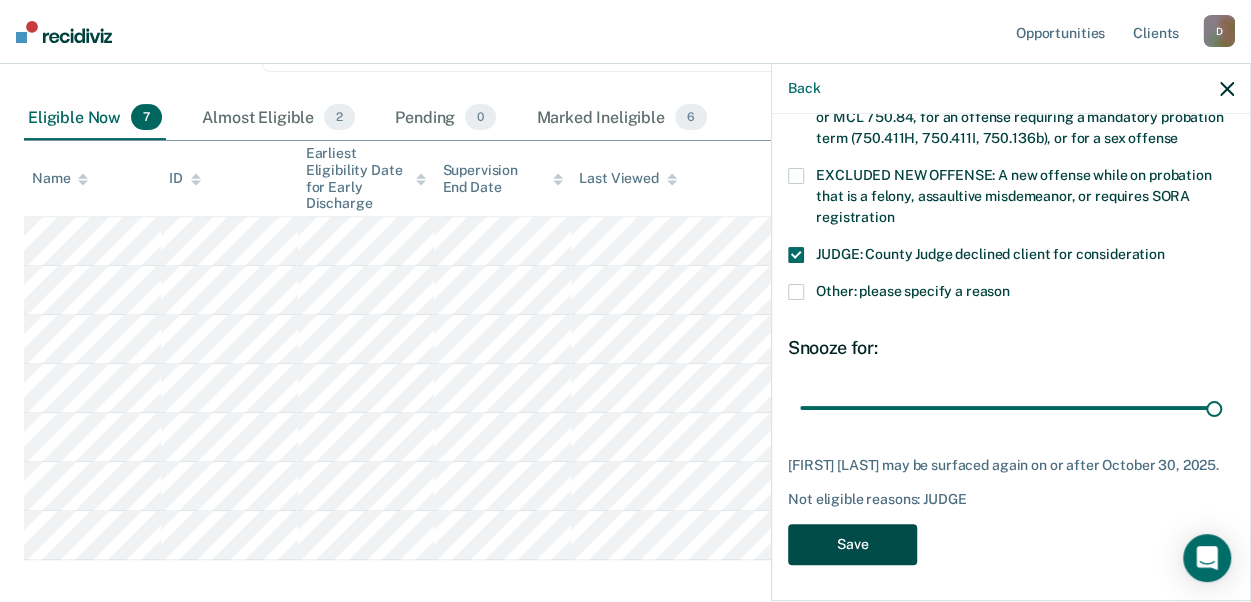 click on "Save" at bounding box center [852, 544] 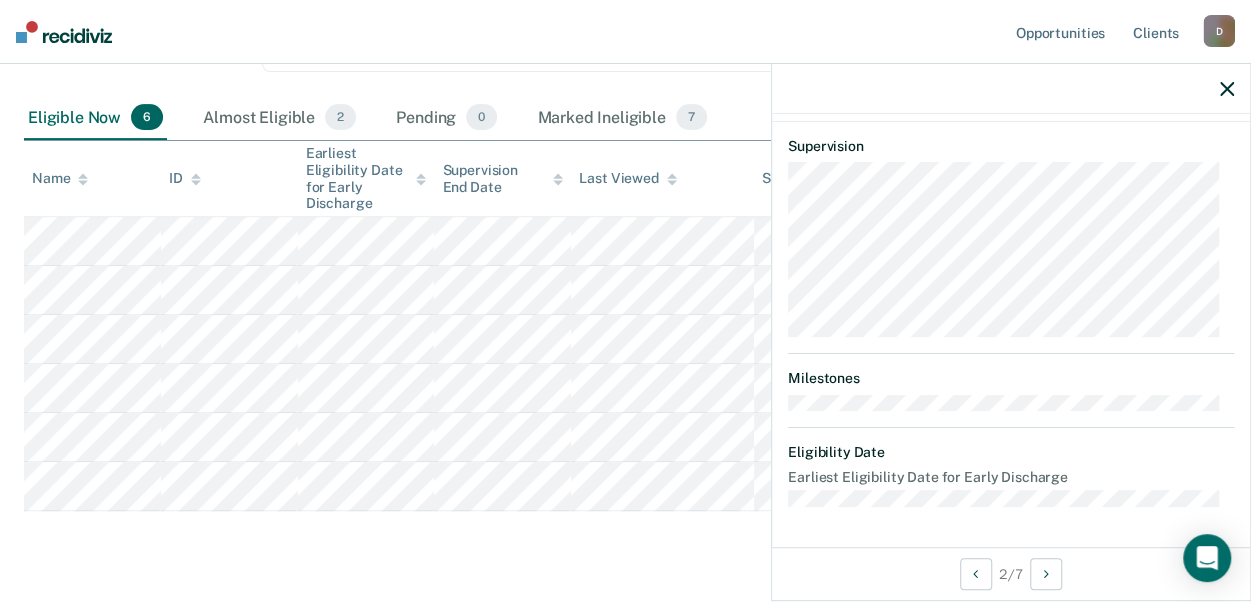 scroll, scrollTop: 514, scrollLeft: 0, axis: vertical 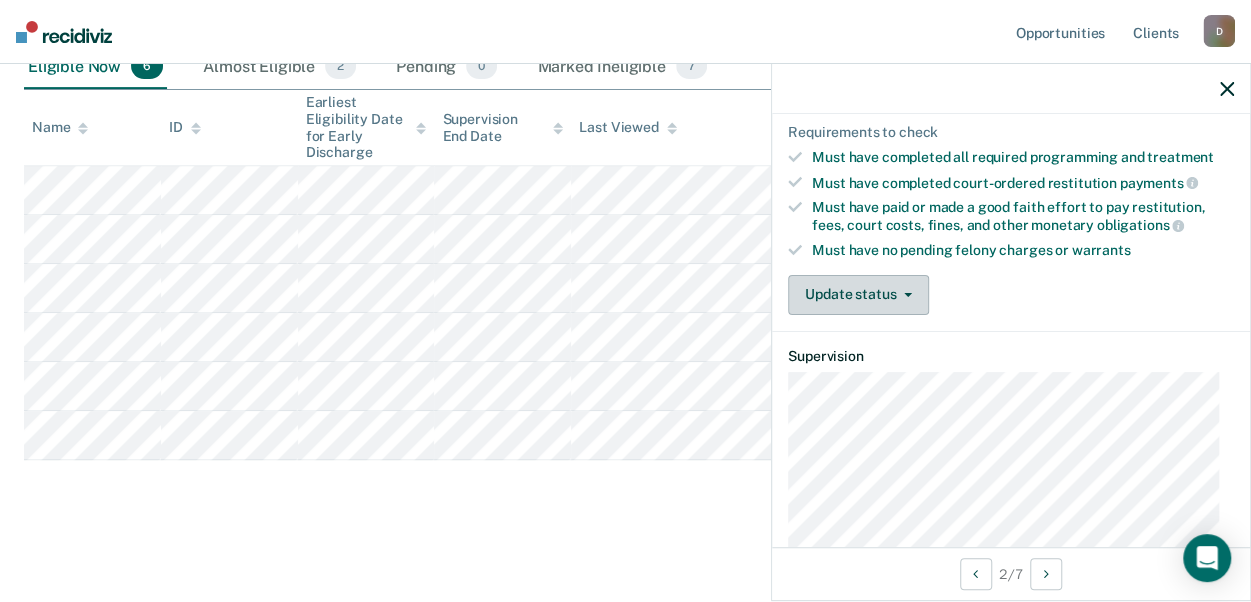 click at bounding box center [904, 295] 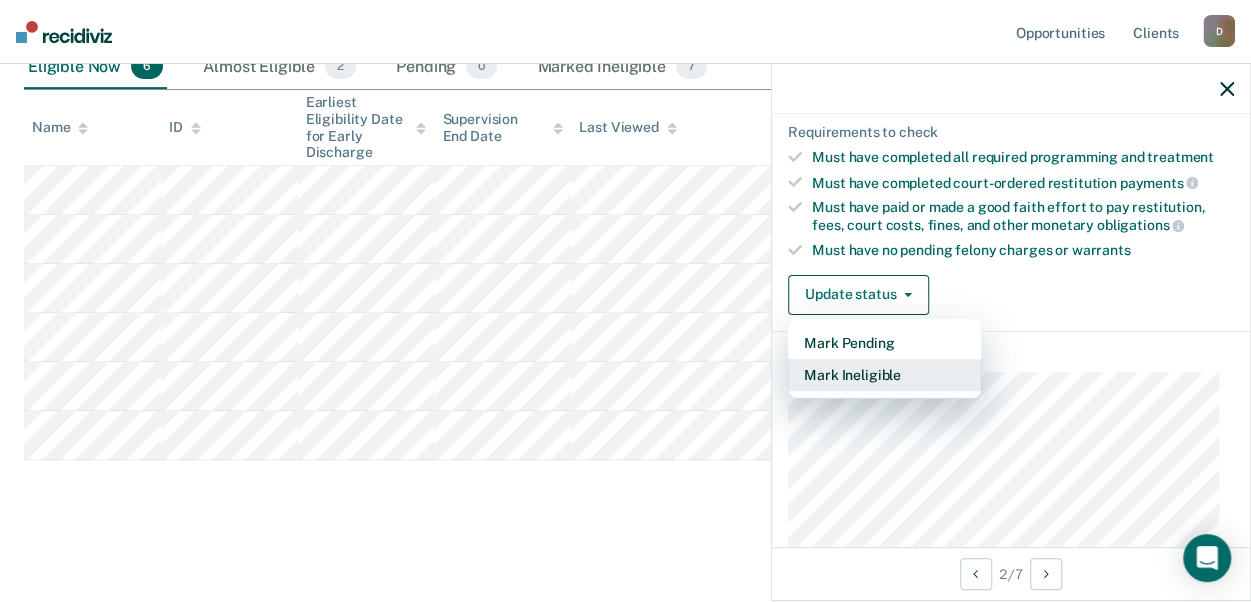 click on "Mark Ineligible" at bounding box center [884, 375] 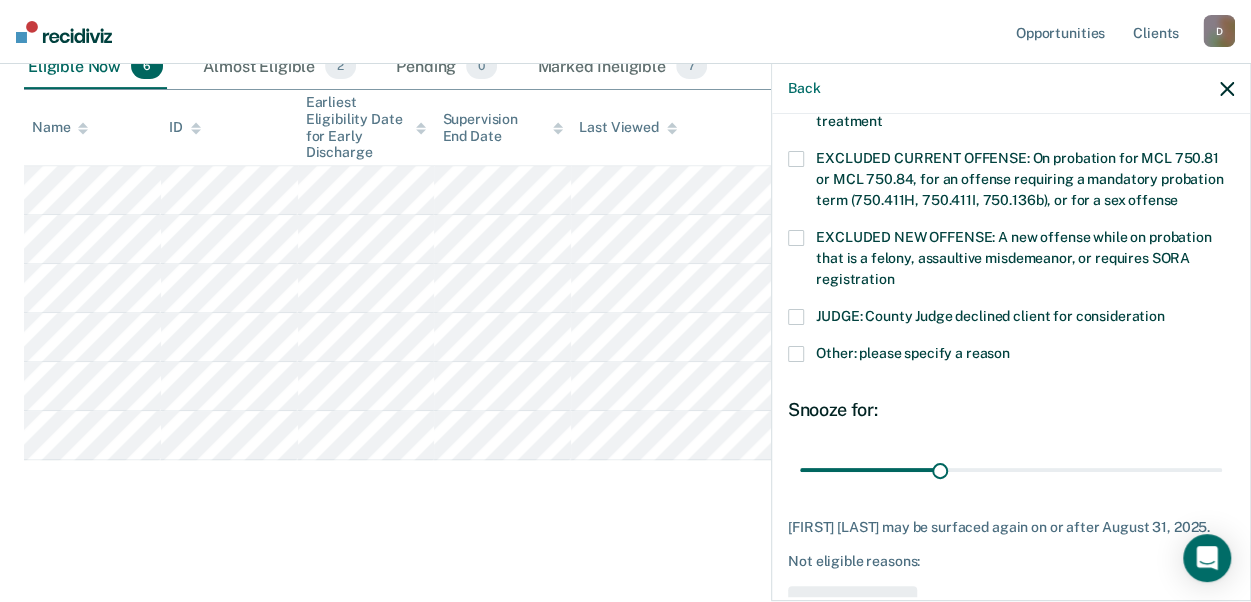 scroll, scrollTop: 714, scrollLeft: 0, axis: vertical 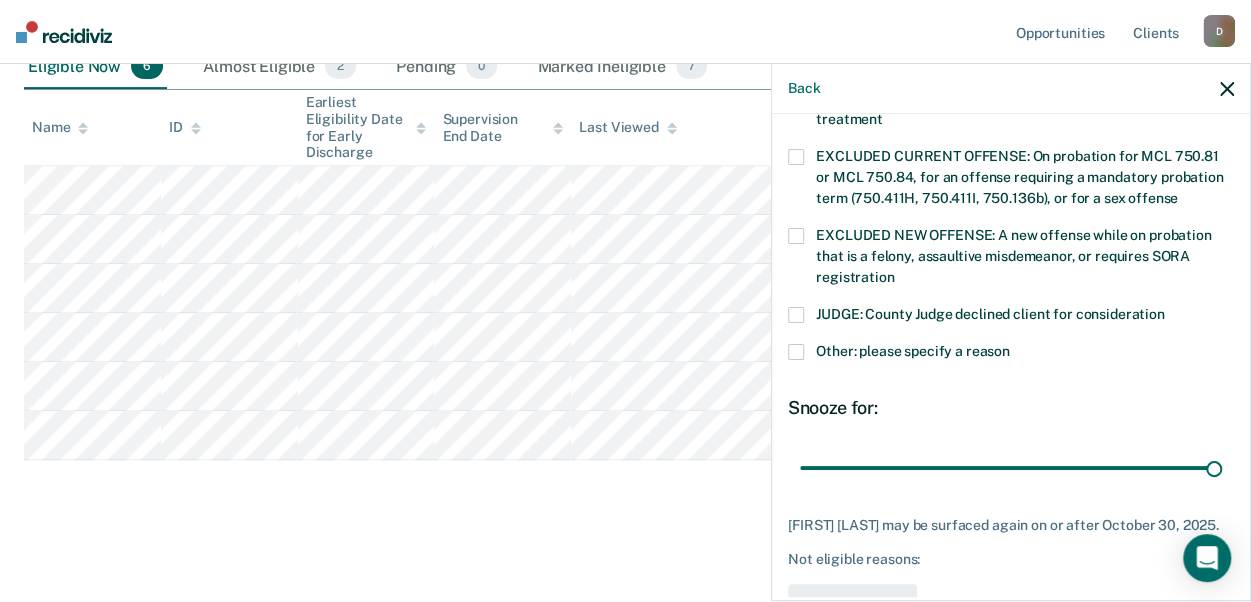 drag, startPoint x: 934, startPoint y: 465, endPoint x: 1258, endPoint y: 435, distance: 325.38593 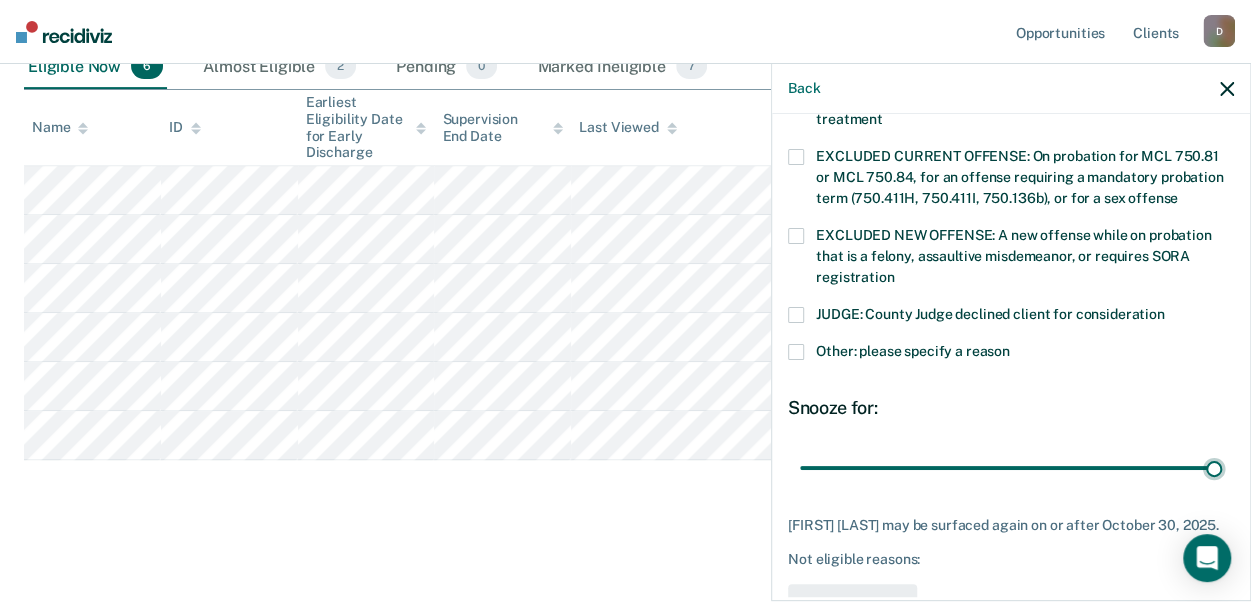 type on "90" 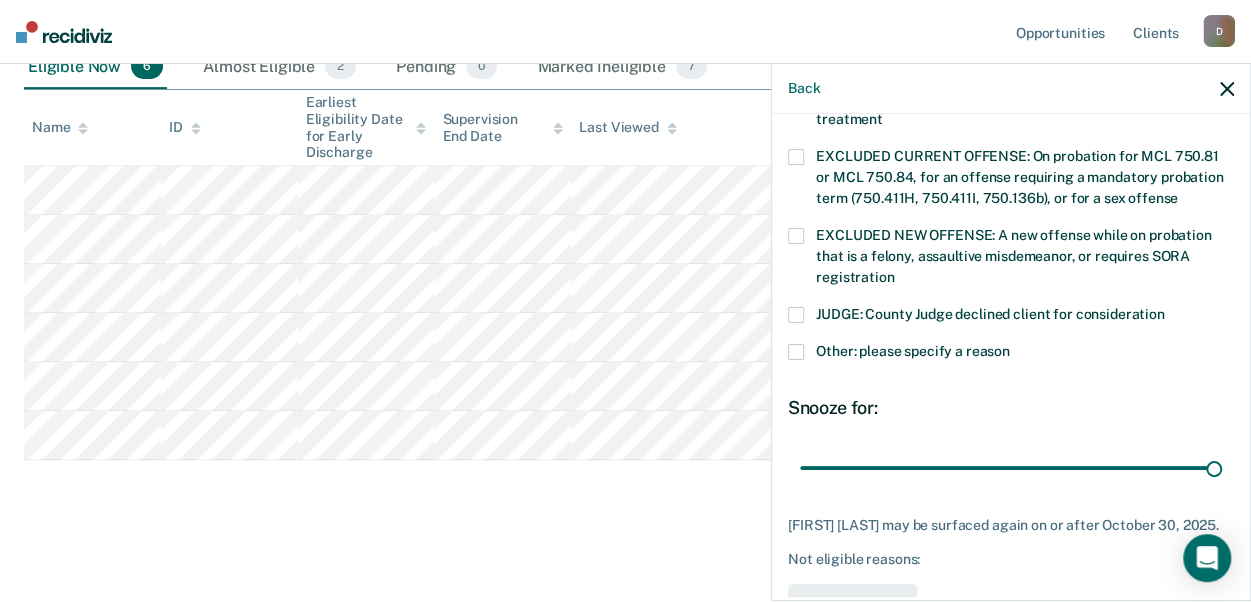 click at bounding box center (796, 352) 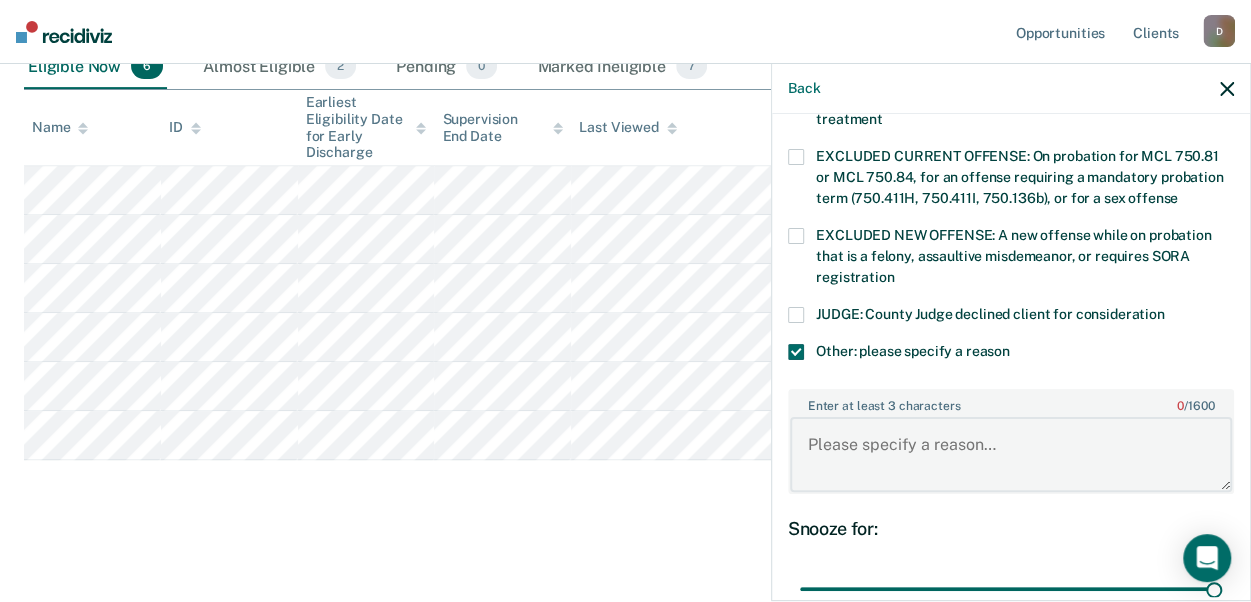 click on "Enter at least 3 characters 0  /  1600" at bounding box center [1011, 454] 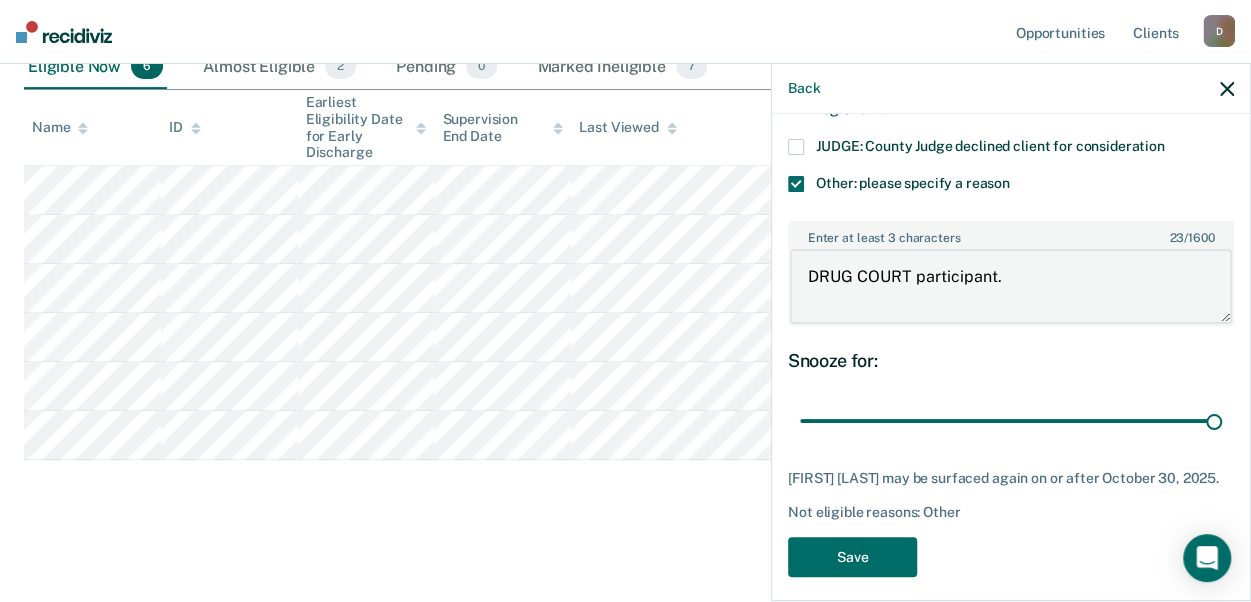 scroll, scrollTop: 912, scrollLeft: 0, axis: vertical 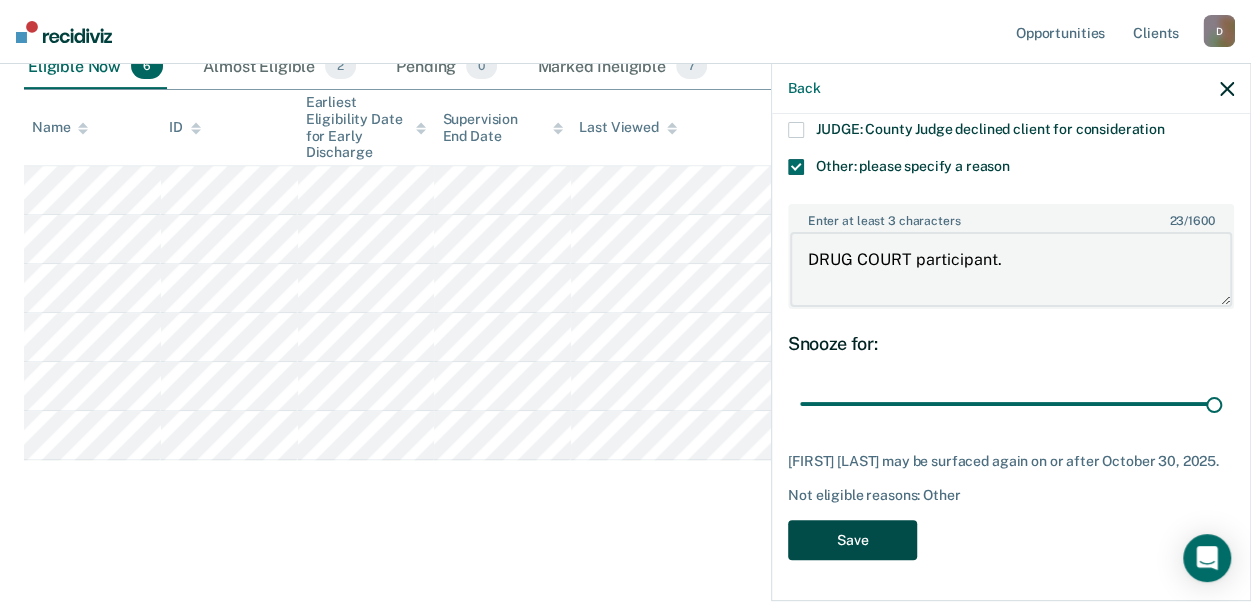 type on "DRUG COURT participant." 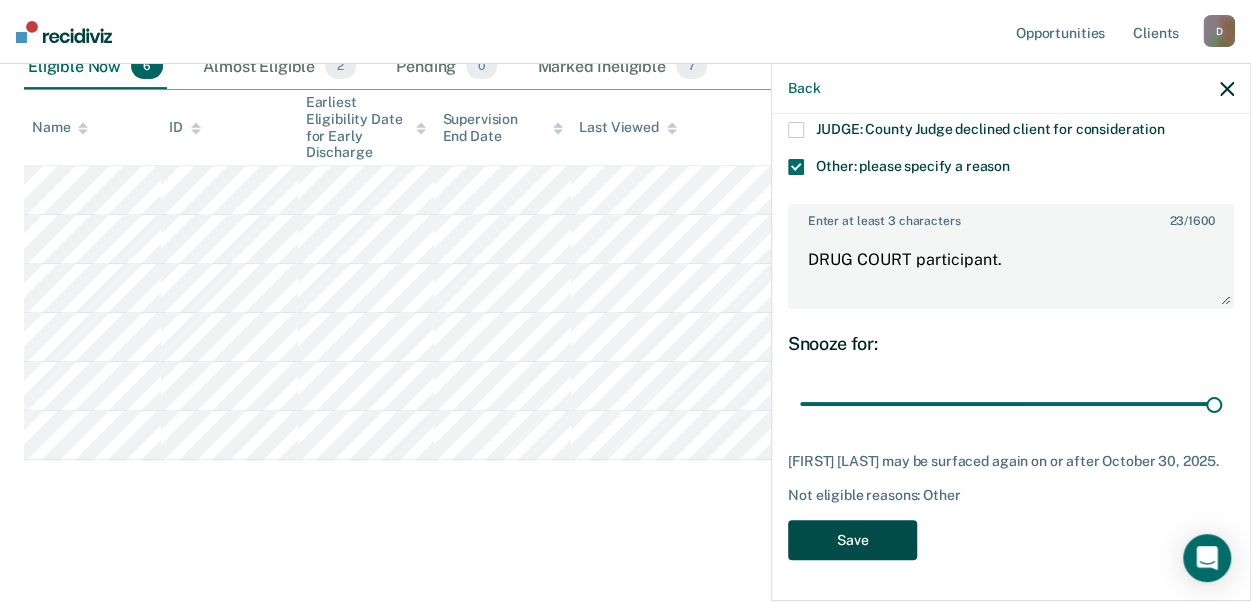 click on "Save" at bounding box center (852, 540) 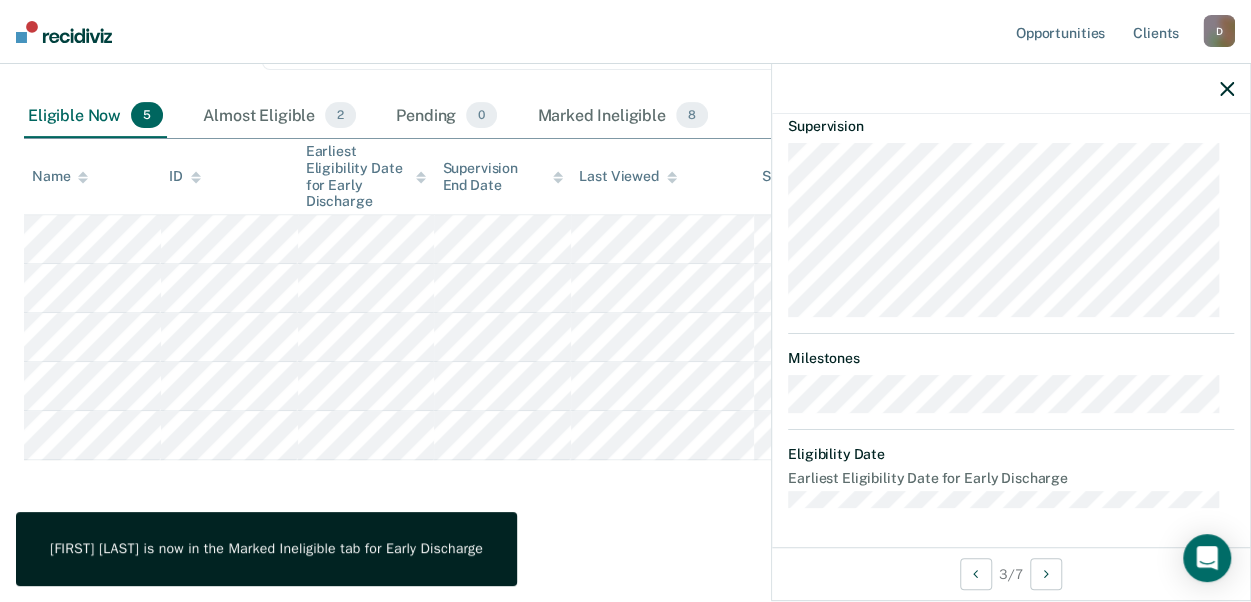 scroll, scrollTop: 686, scrollLeft: 0, axis: vertical 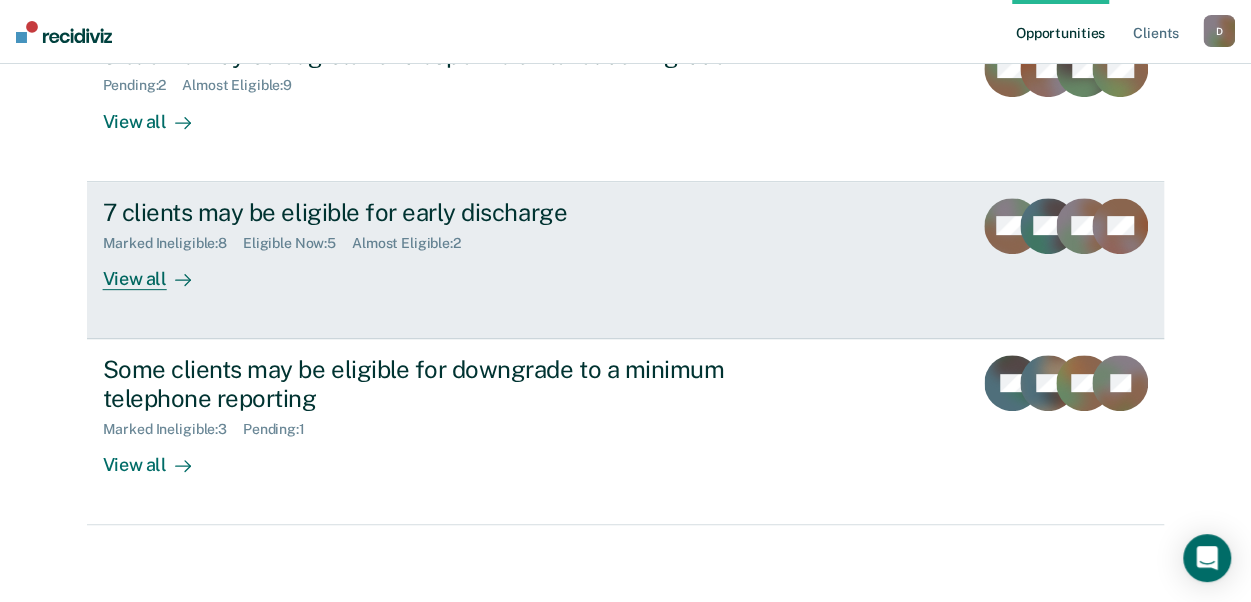 click on "Eligible Now :  5" at bounding box center [297, 243] 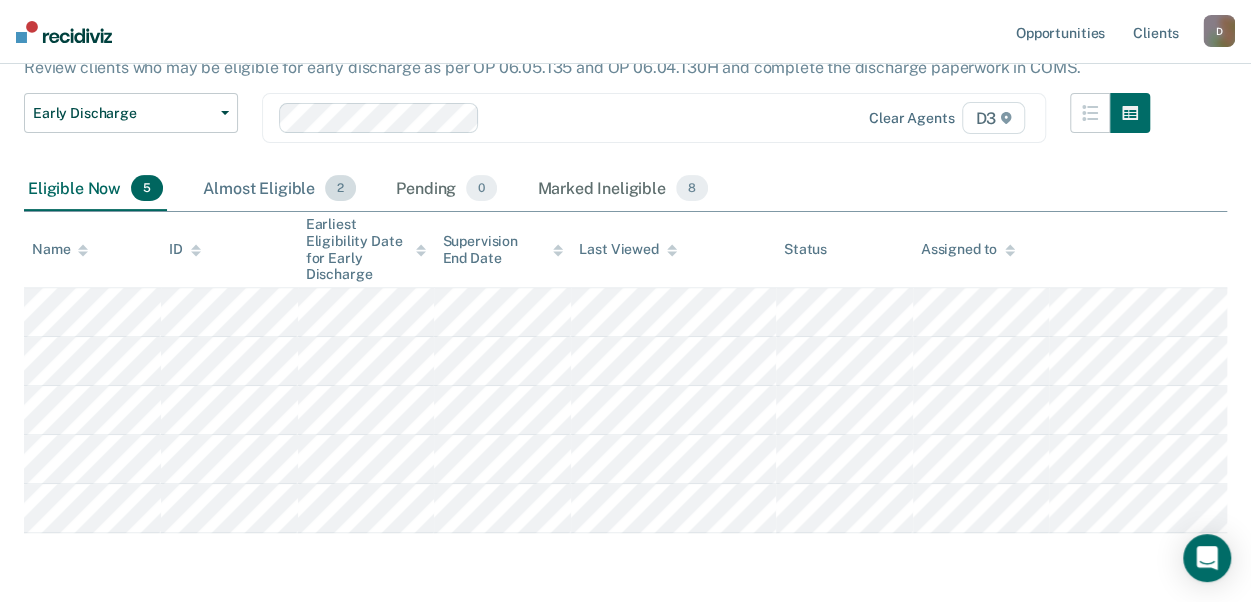 scroll, scrollTop: 200, scrollLeft: 0, axis: vertical 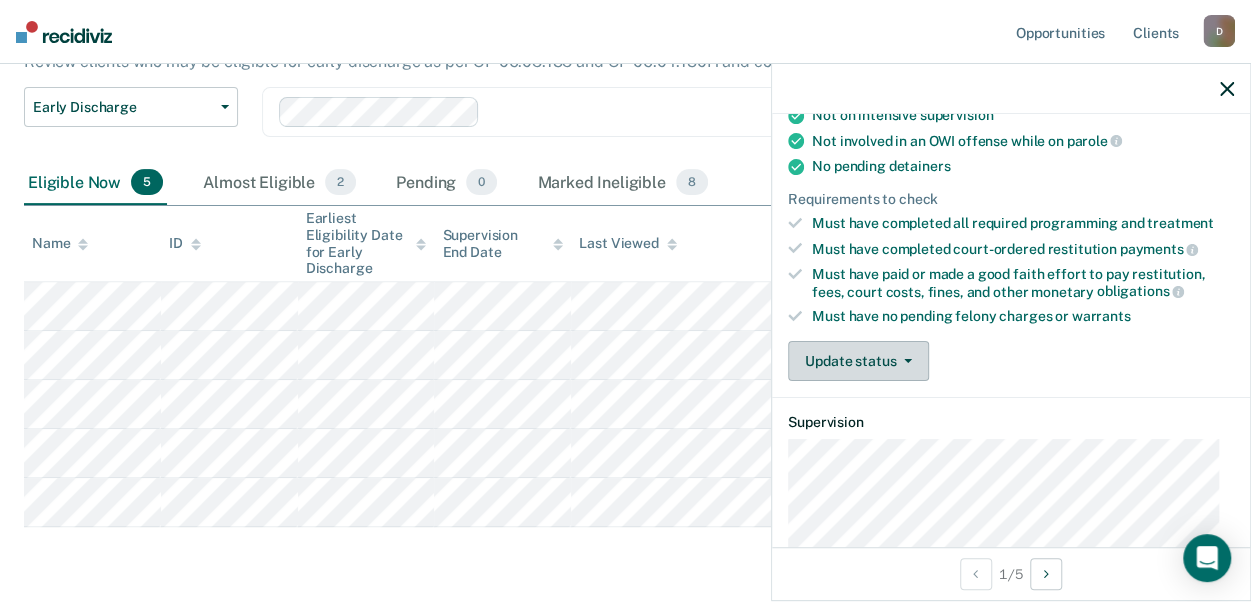 click on "Update status" at bounding box center [858, 361] 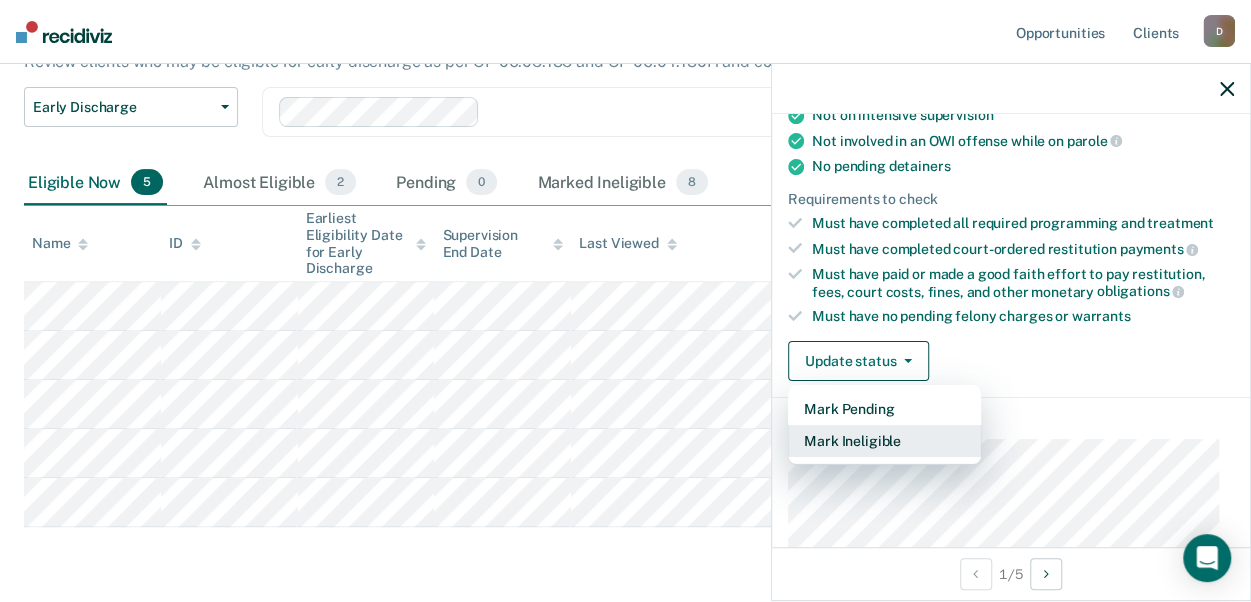 click on "Mark Ineligible" at bounding box center (884, 441) 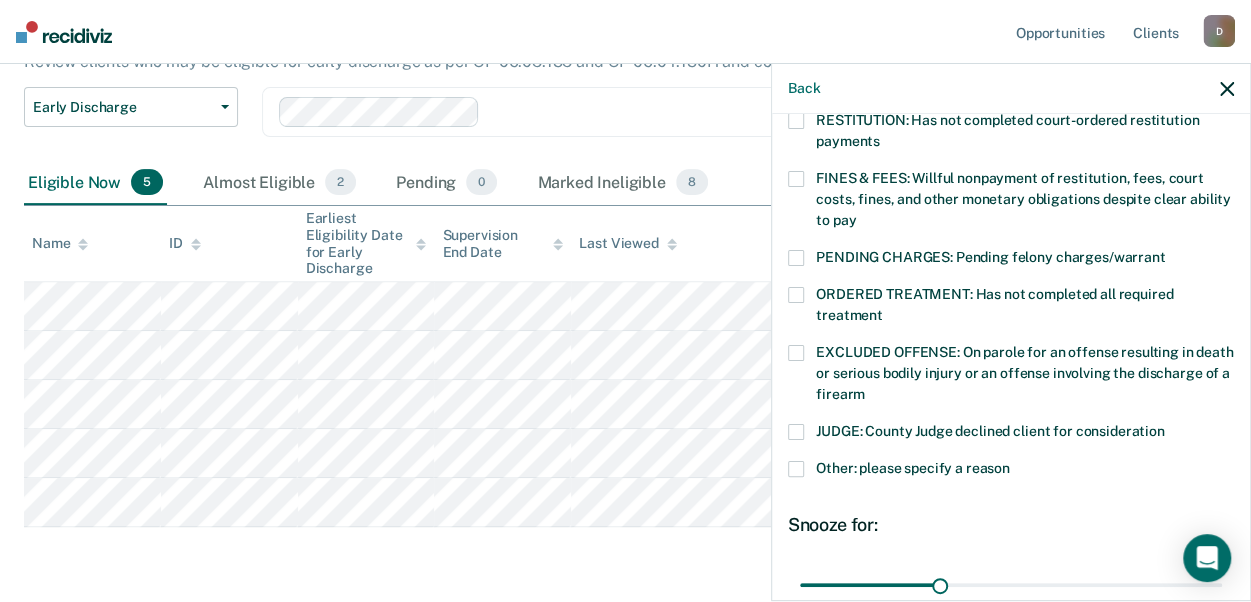 scroll, scrollTop: 400, scrollLeft: 0, axis: vertical 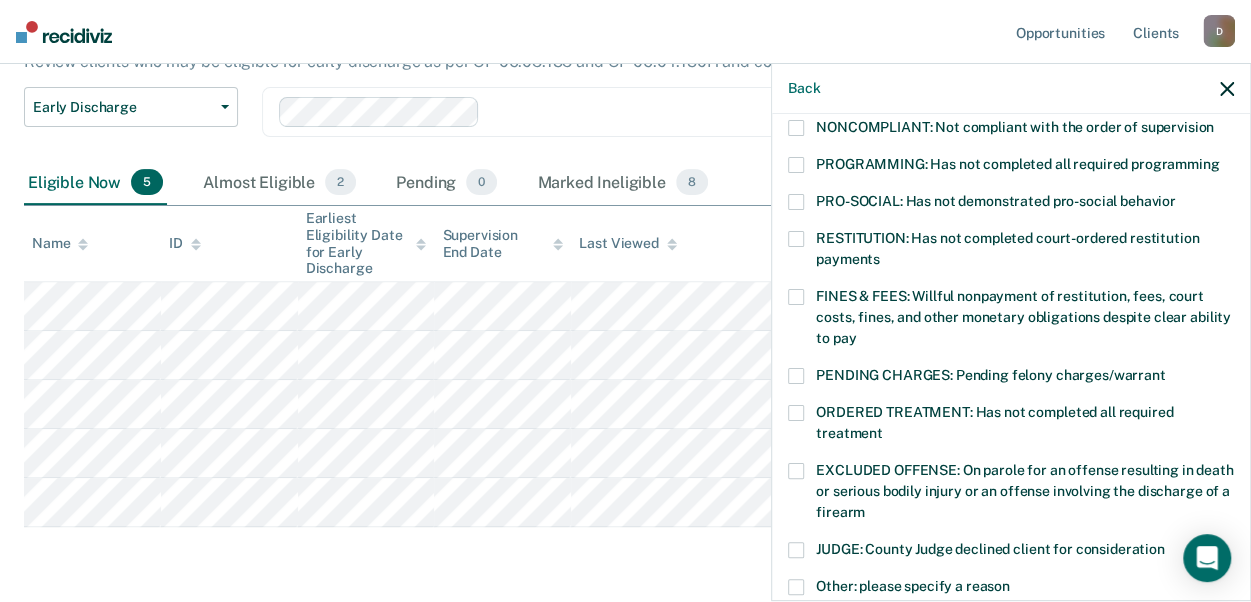 click at bounding box center (796, 297) 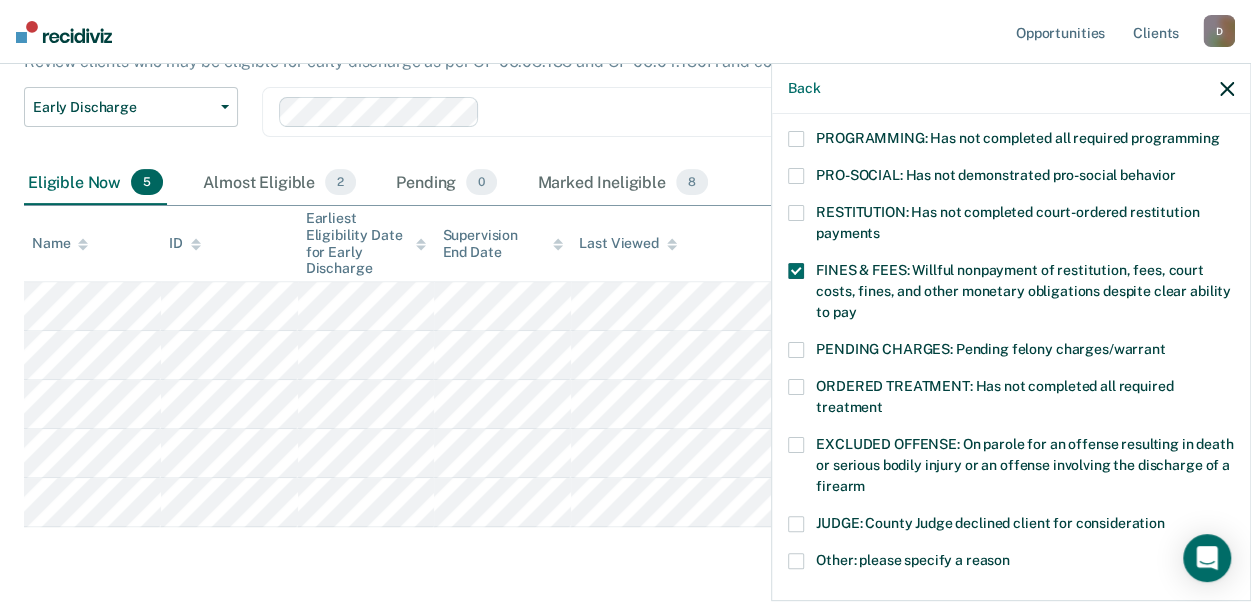 scroll, scrollTop: 400, scrollLeft: 0, axis: vertical 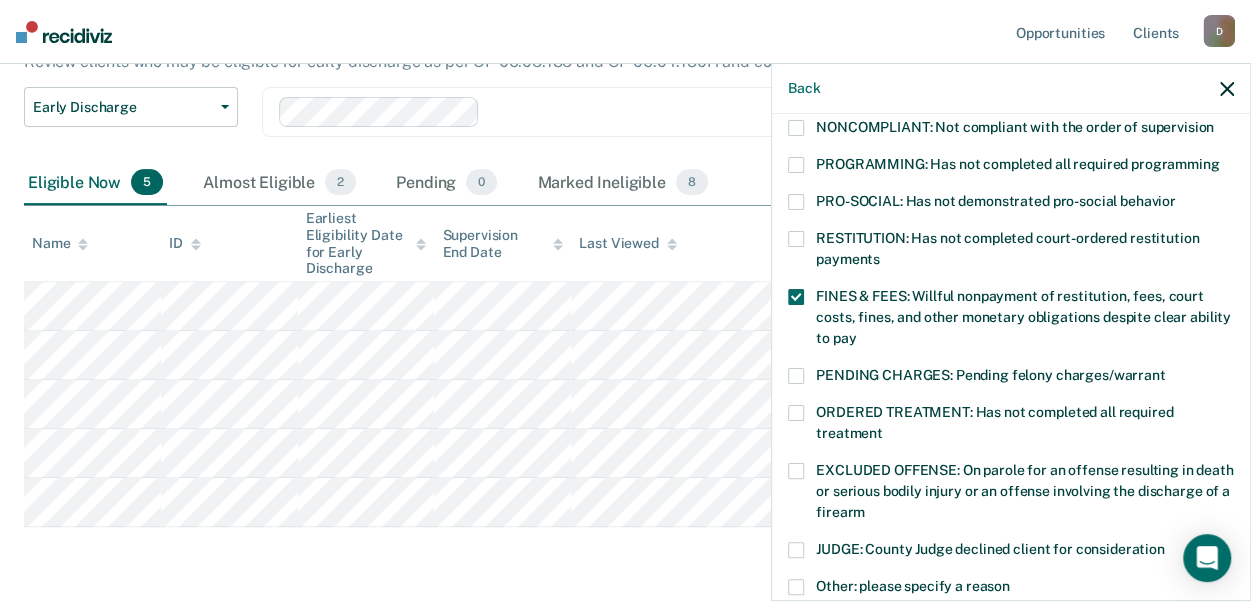 click on "[NAME] [LAST]   Which of the following requirements has [NAME] [LAST] not met? CHILD ABUSE ORDER: Child abuse prevention order filed during supervision period SUSPECTED OFFENSE: Suspected of a felony, assaultive misdemeanor, OWI, or offense requiring SORA registration FELONY/STATE PROBATION: On parole and also on other state or federal probation supervision for an offense committed during the current period NEEDS: On parole and all criminogenic needs have not been addressed NONCOMPLIANT: Not compliant with the order of supervision PROGRAMMING: Has not completed all required programming PRO-SOCIAL: Has not demonstrated pro-social behavior RESTITUTION: Has not completed court-ordered restitution payments FINES & FEES: Willful nonpayment of restitution, fees, court costs, fines, and other monetary obligations despite clear ability to pay PENDING CHARGES: Pending felony charges/warrant ORDERED TREATMENT: Has not completed all required treatment JUDGE: County Judge declined client for consideration Snooze for: 30 days Save" at bounding box center [1011, 355] 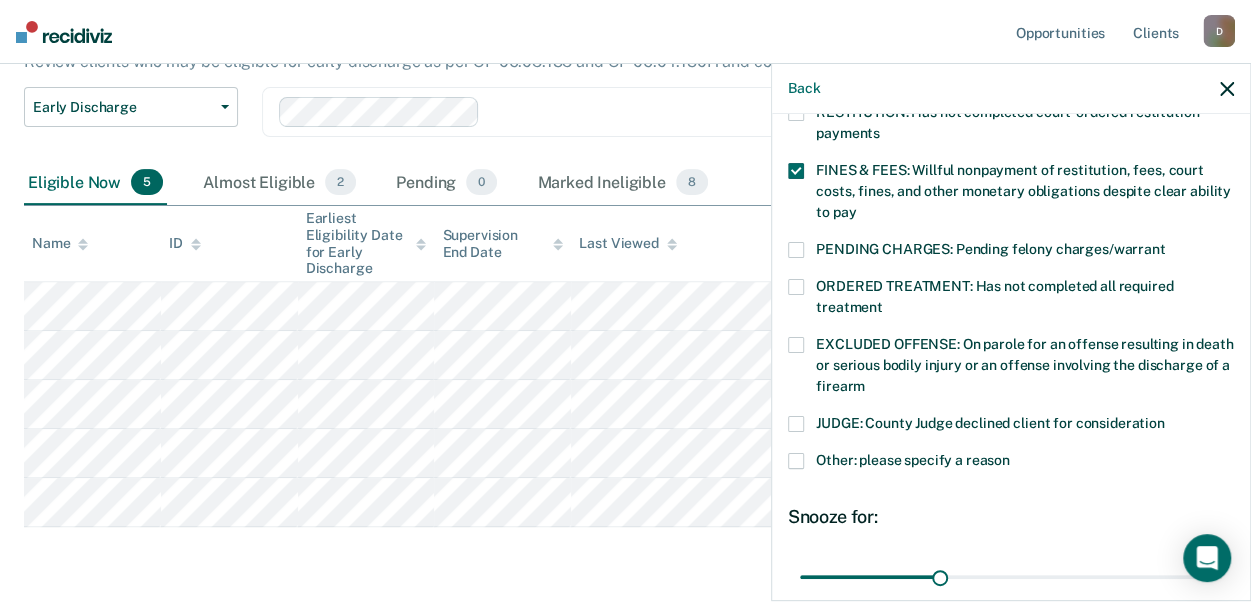 scroll, scrollTop: 600, scrollLeft: 0, axis: vertical 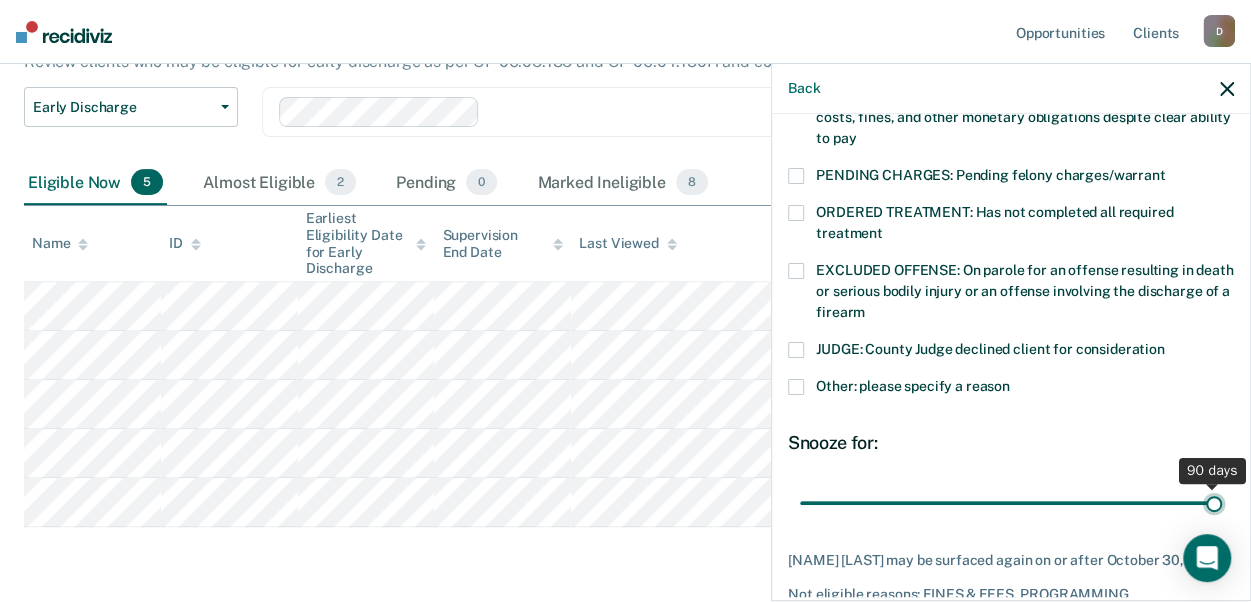 drag, startPoint x: 942, startPoint y: 500, endPoint x: 1235, endPoint y: 487, distance: 293.28827 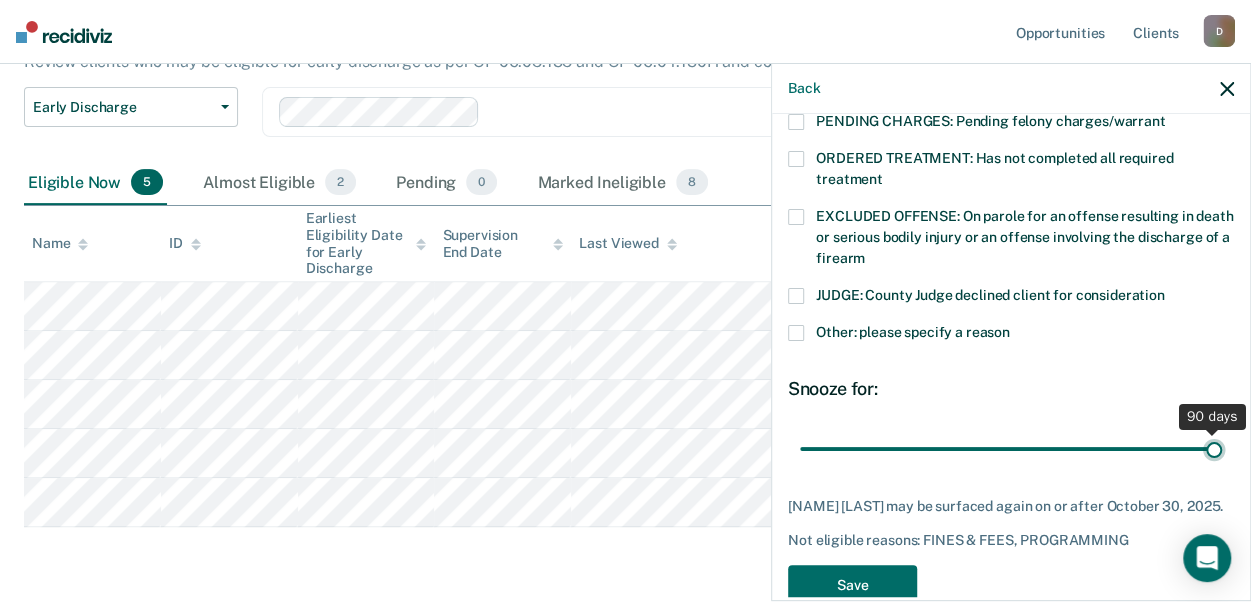 scroll, scrollTop: 695, scrollLeft: 0, axis: vertical 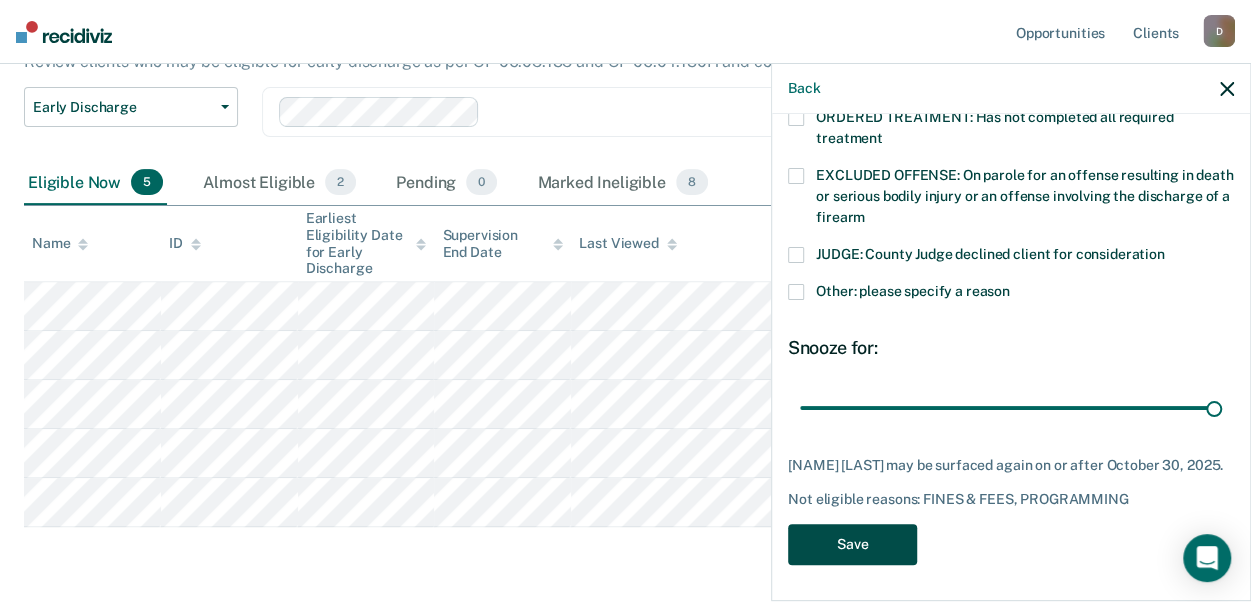 click on "Save" at bounding box center (852, 544) 